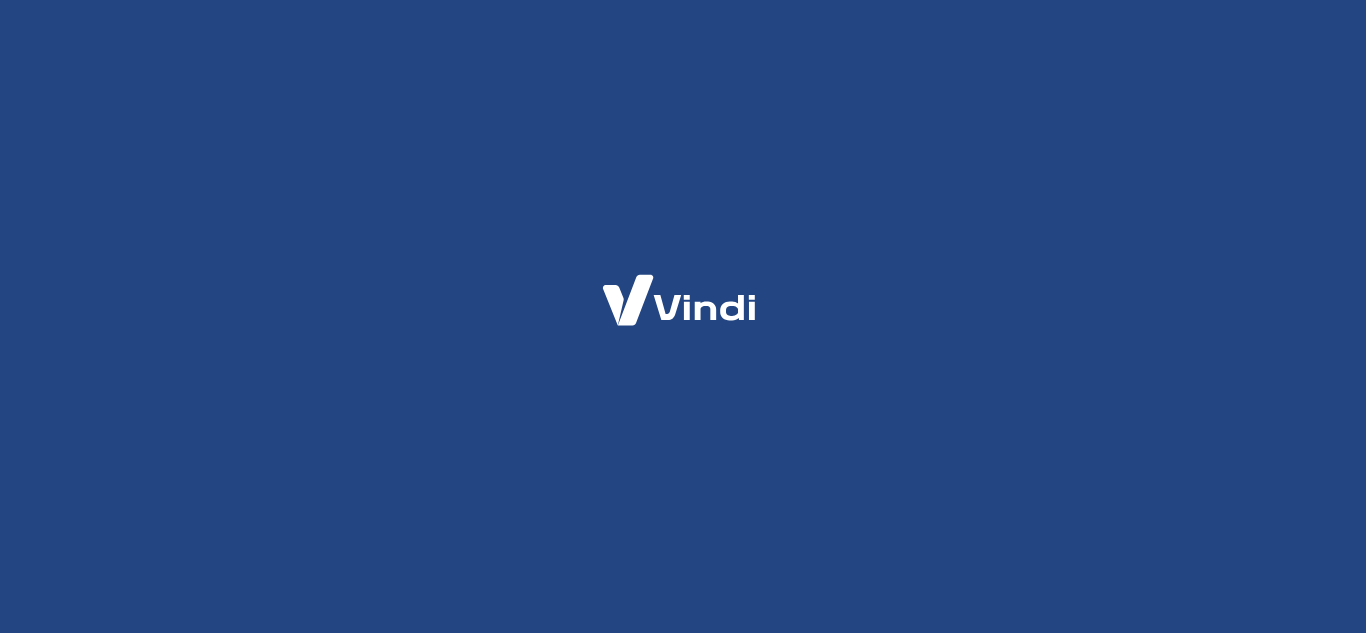 scroll, scrollTop: 0, scrollLeft: 0, axis: both 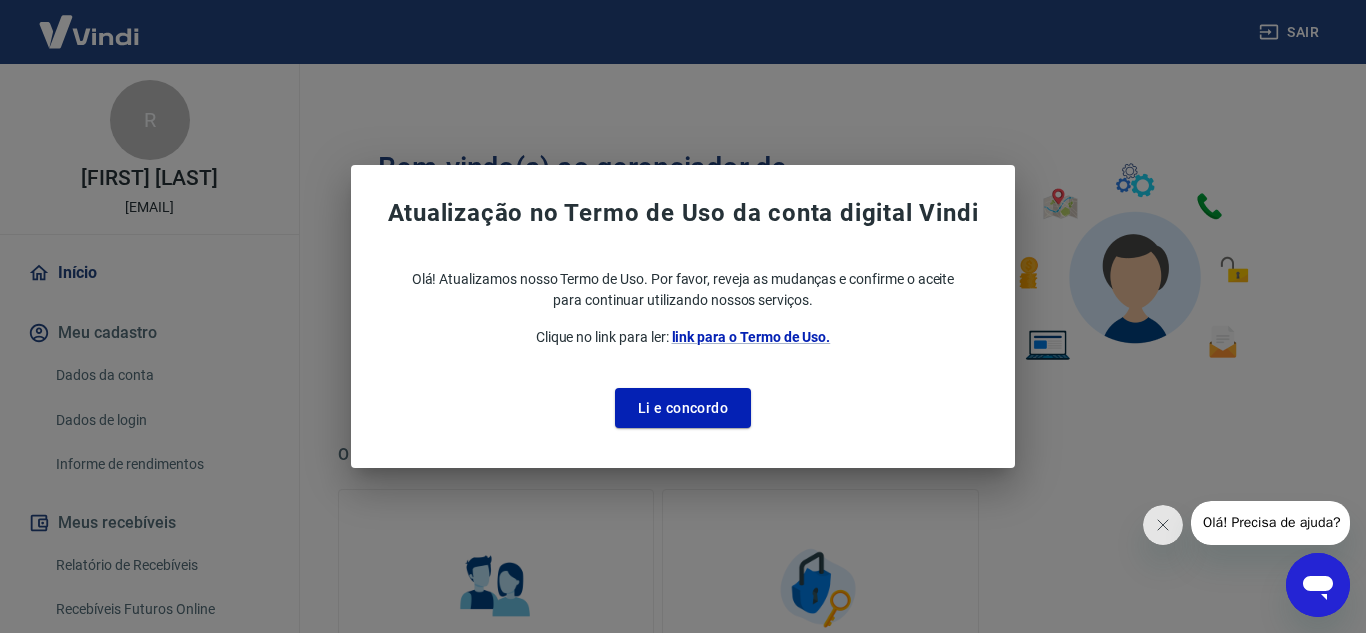 click on "Atualização no Termo de Uso da conta digital Vindi Olá! Atualizamos nosso Termo de Uso. Por favor, reveja as mudanças e confirme o aceite para continuar utilizando nossos serviços. Clique no link para ler:   link para o Termo de Uso. Li e concordo" at bounding box center [683, 316] 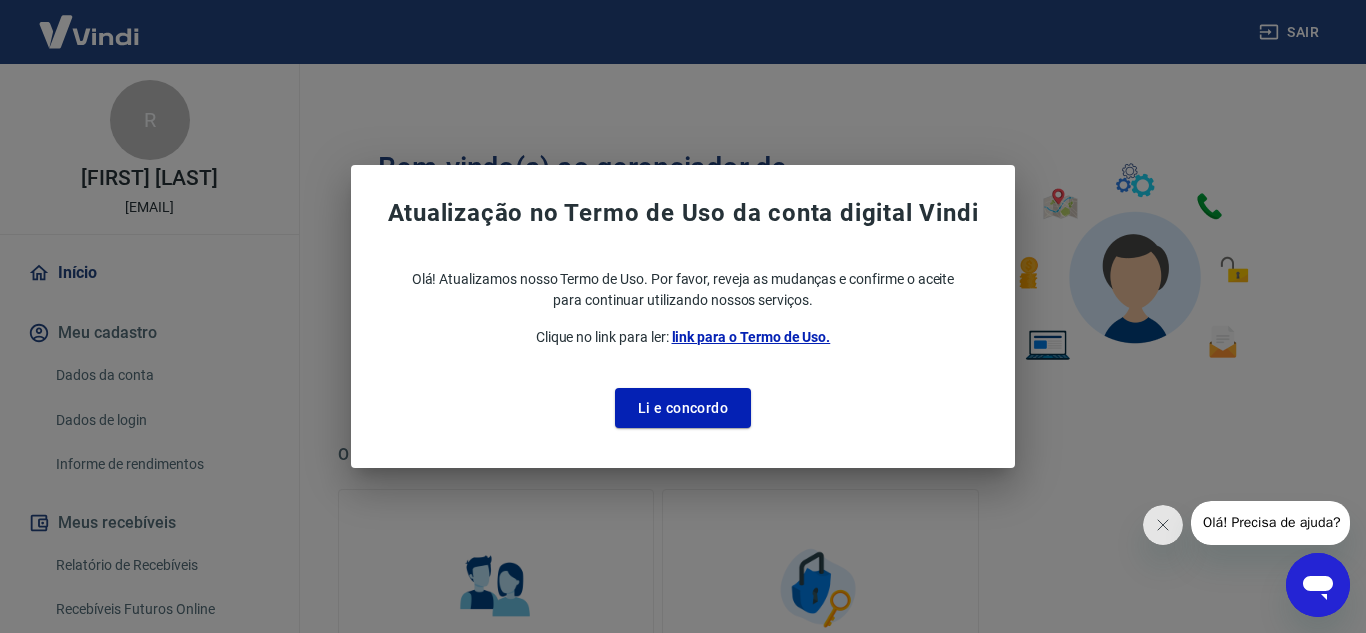 click on "link para o Termo de Uso." at bounding box center [751, 337] 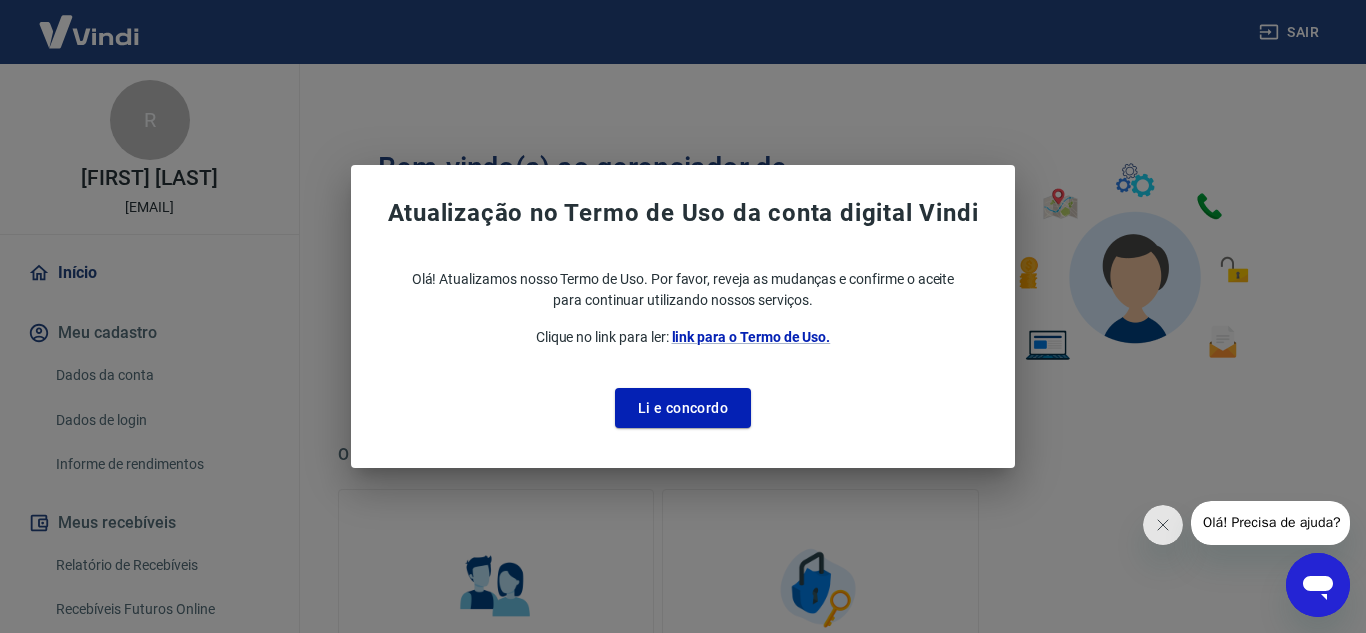 click on "Atualização no Termo de Uso da conta digital Vindi Olá! Atualizamos nosso Termo de Uso. Por favor, reveja as mudanças e confirme o aceite para continuar utilizando nossos serviços. Clique no link para ler:   link para o Termo de Uso. Li e concordo" at bounding box center (683, 316) 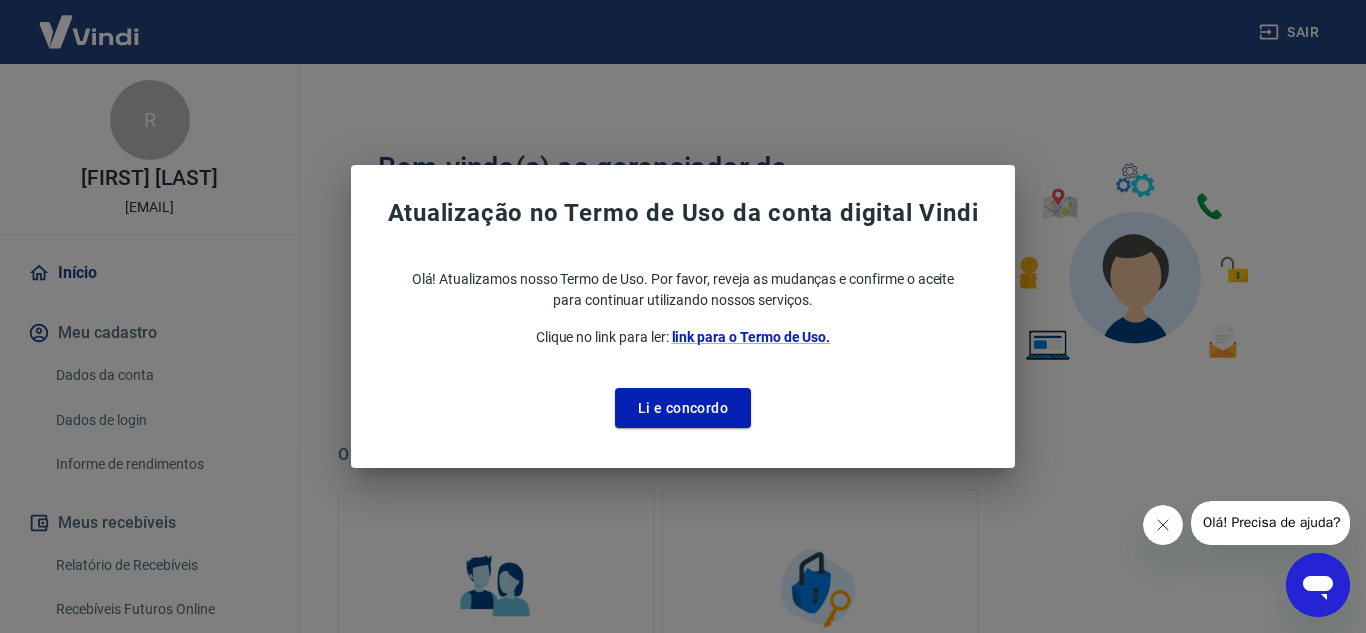 click 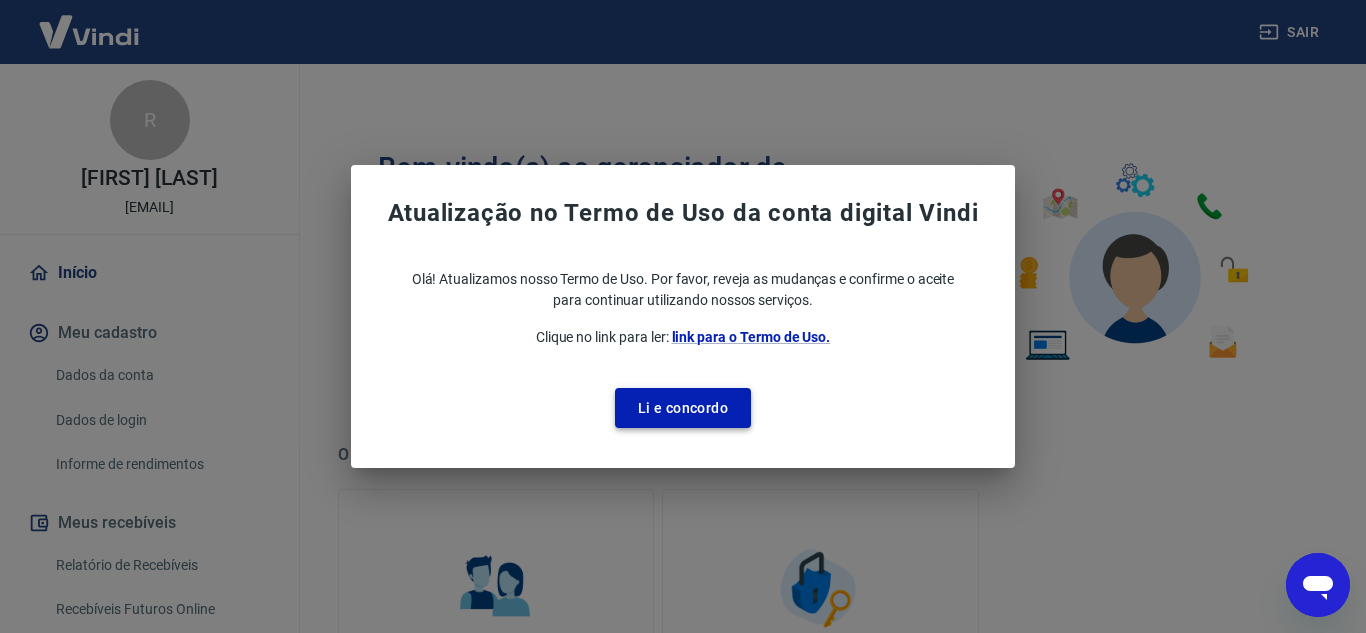 click on "Li e concordo" at bounding box center [683, 408] 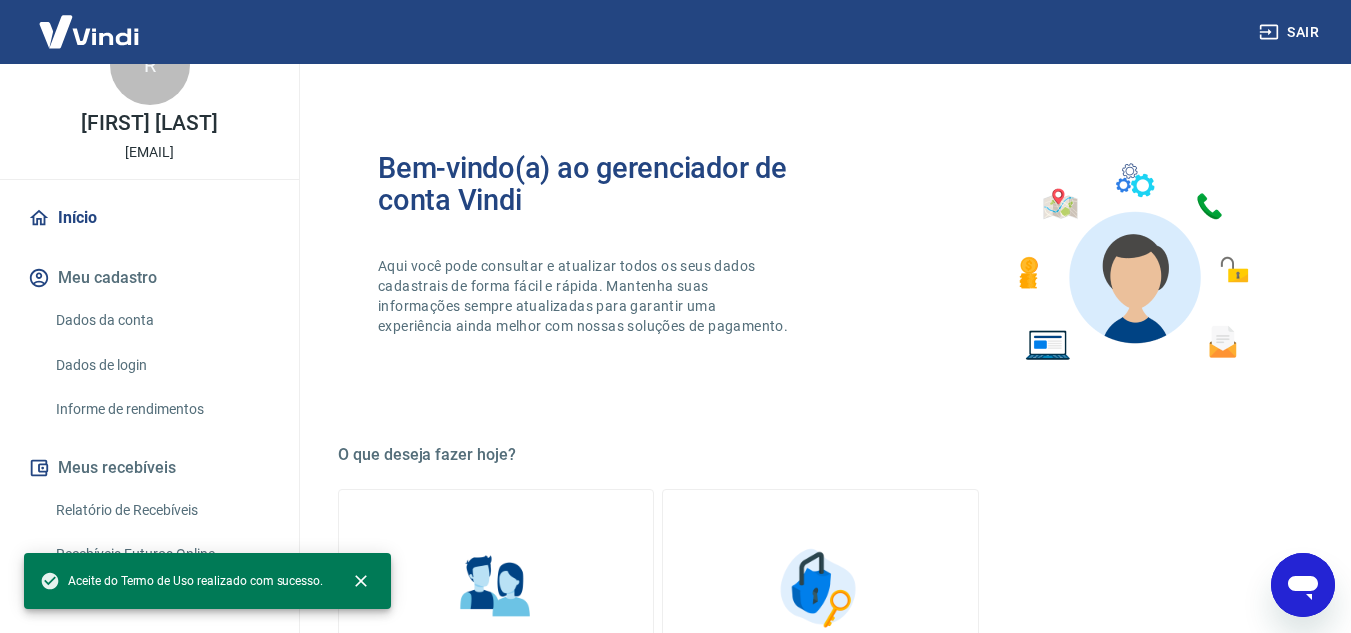 scroll, scrollTop: 100, scrollLeft: 0, axis: vertical 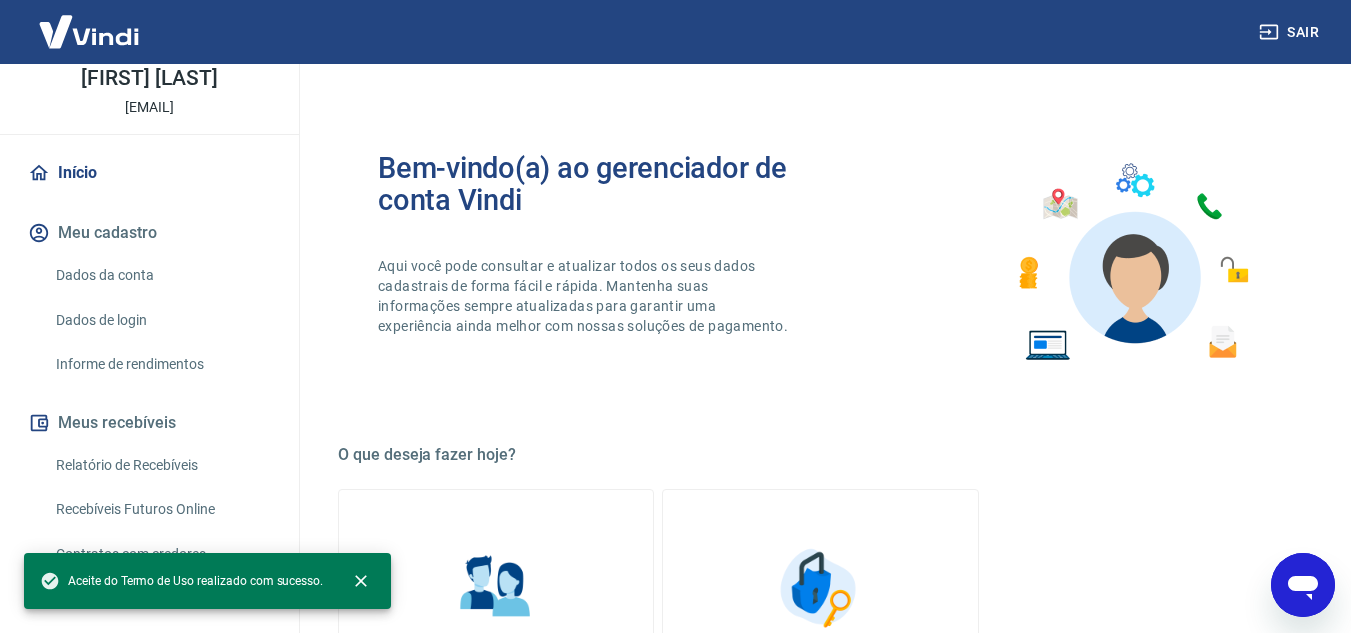 click on "Dados da conta" at bounding box center (161, 275) 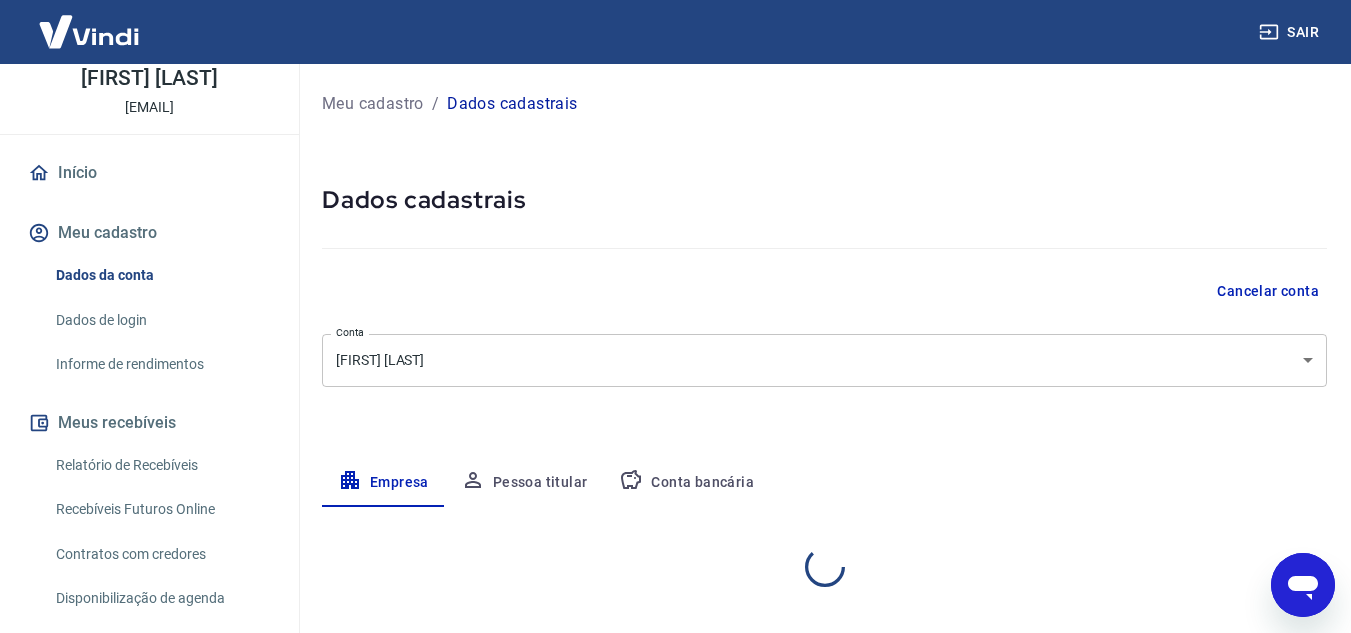 select on "SP" 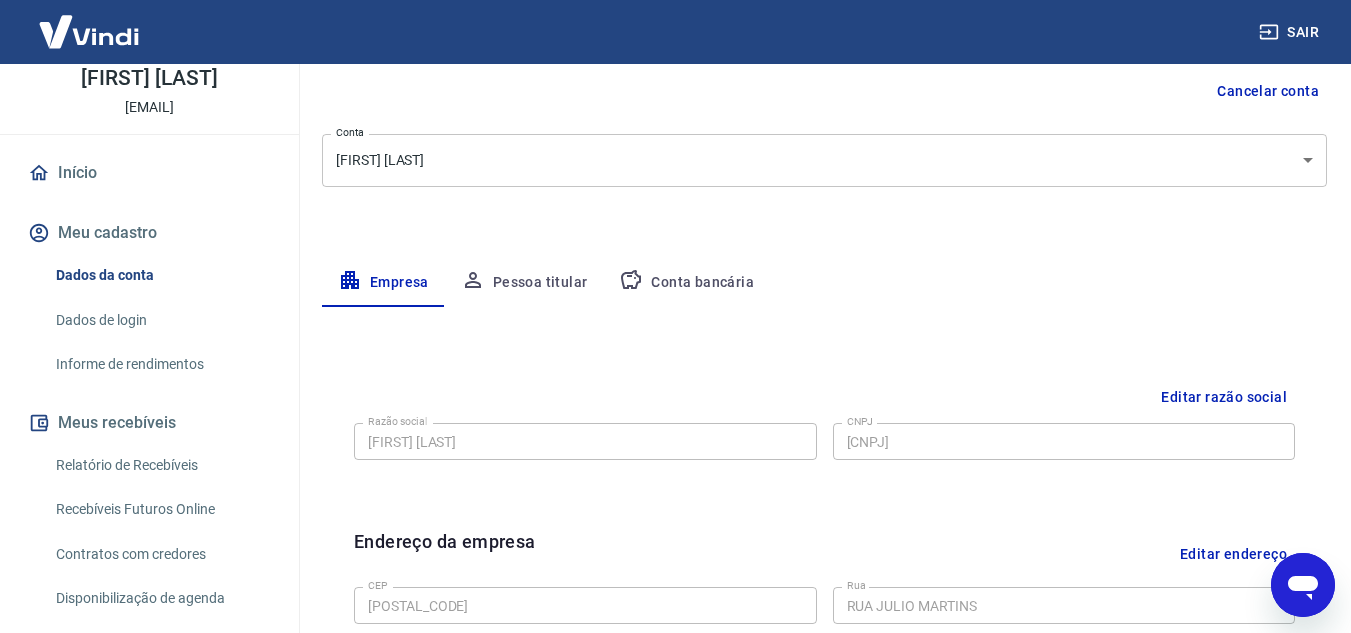 scroll, scrollTop: 100, scrollLeft: 0, axis: vertical 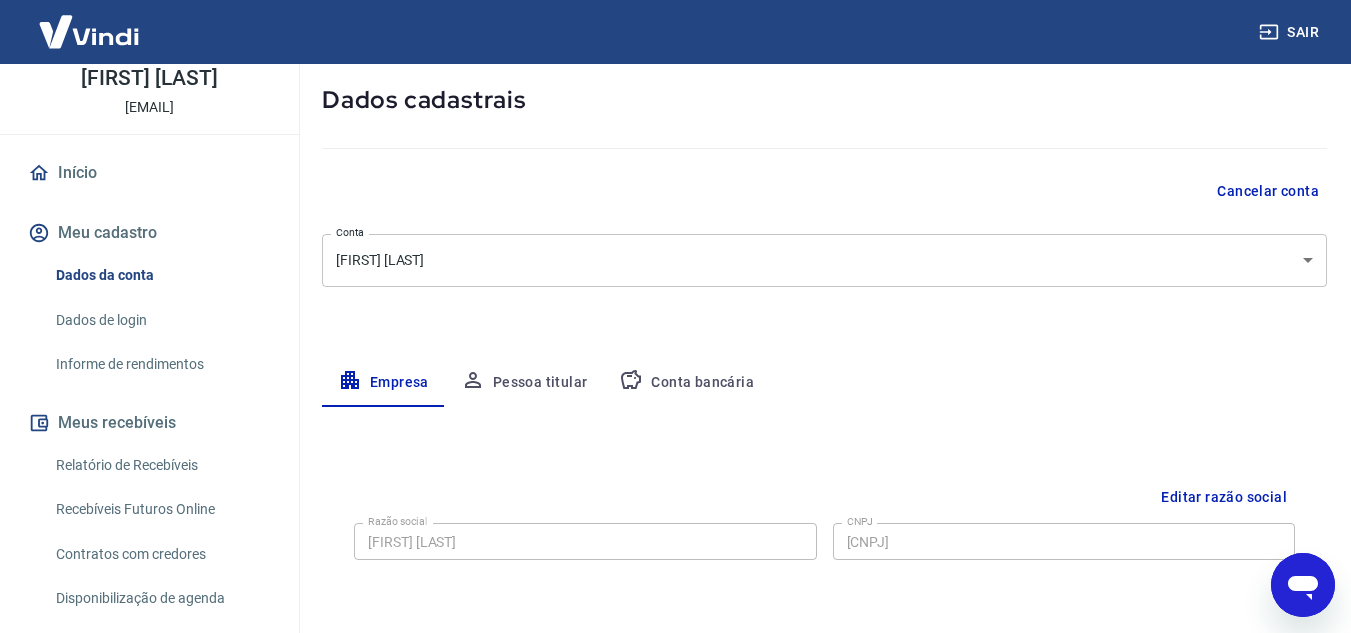 click on "Cancelar conta" at bounding box center (1268, 191) 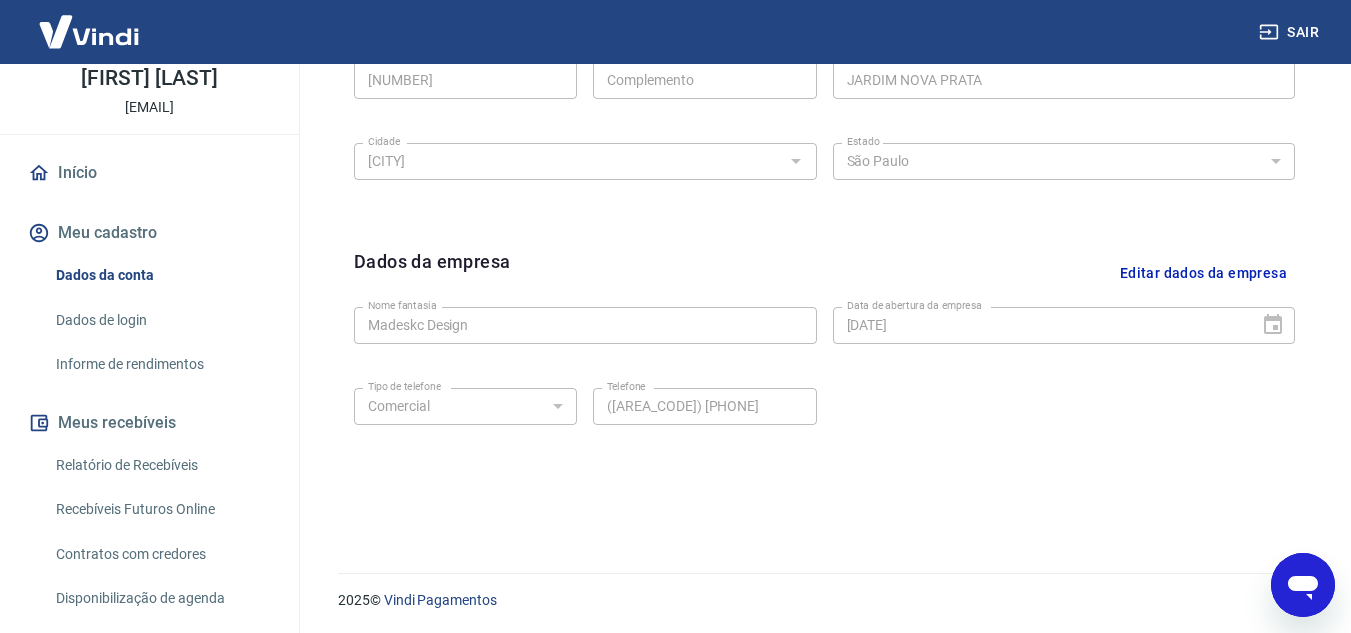 scroll, scrollTop: 809, scrollLeft: 0, axis: vertical 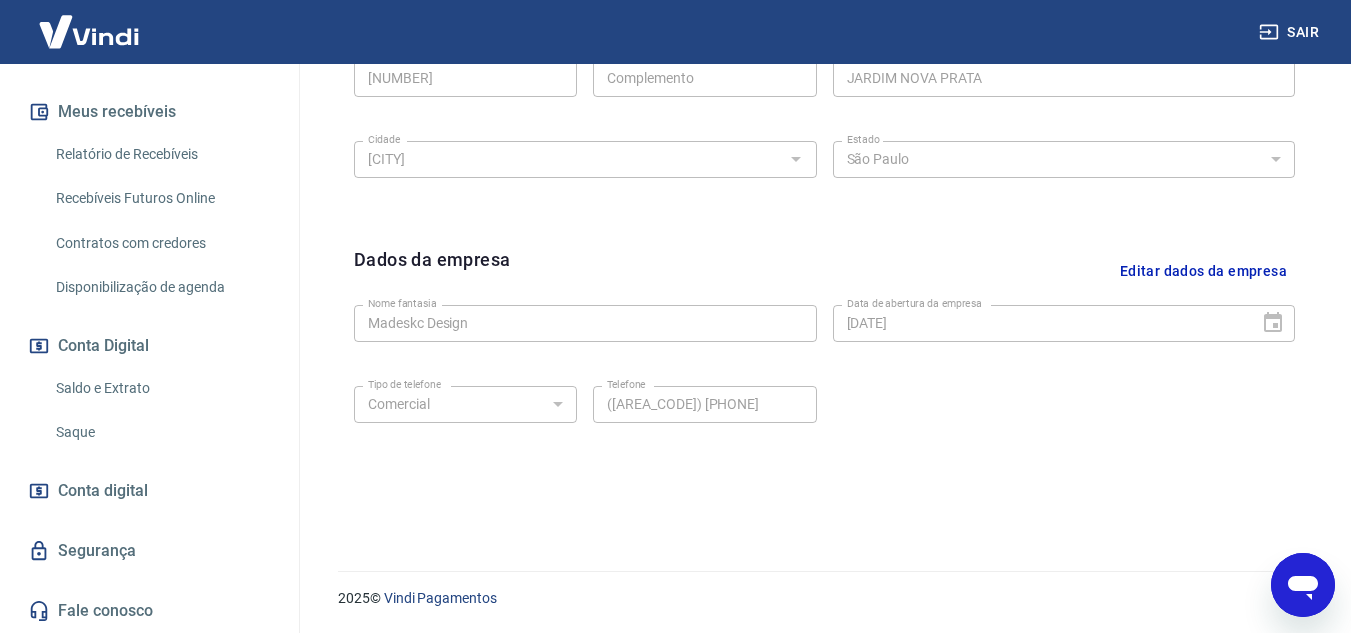 click on "Conta digital" at bounding box center (103, 491) 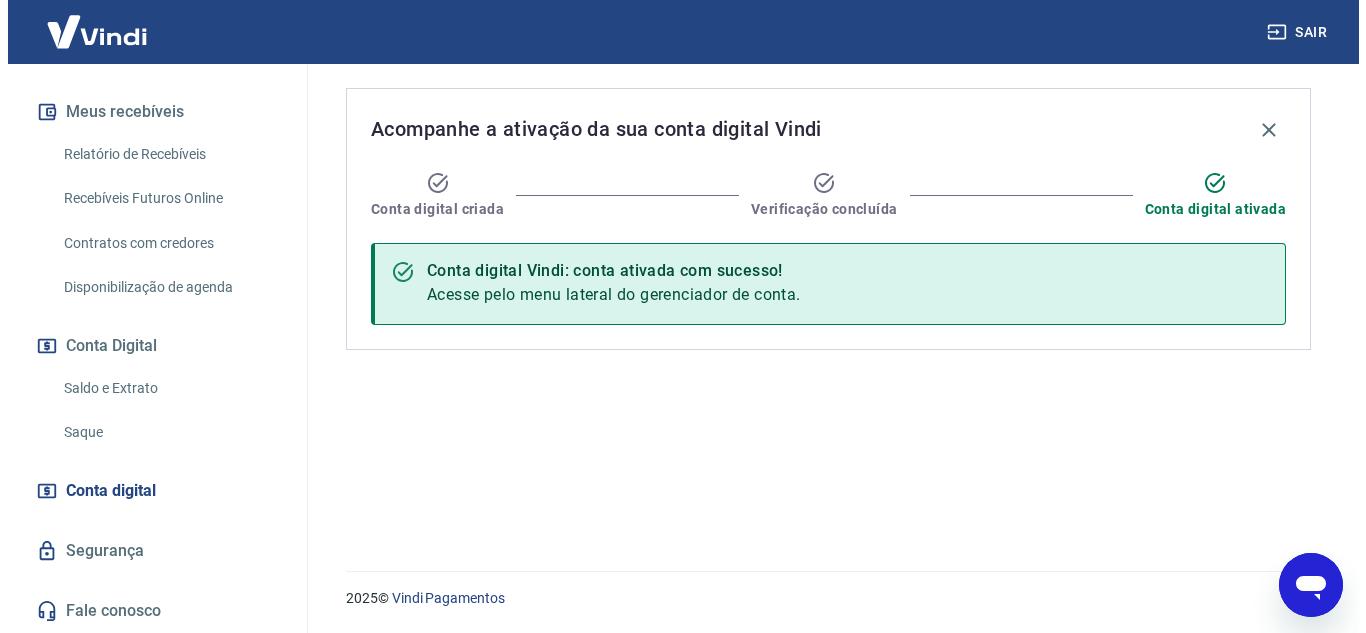 scroll, scrollTop: 0, scrollLeft: 0, axis: both 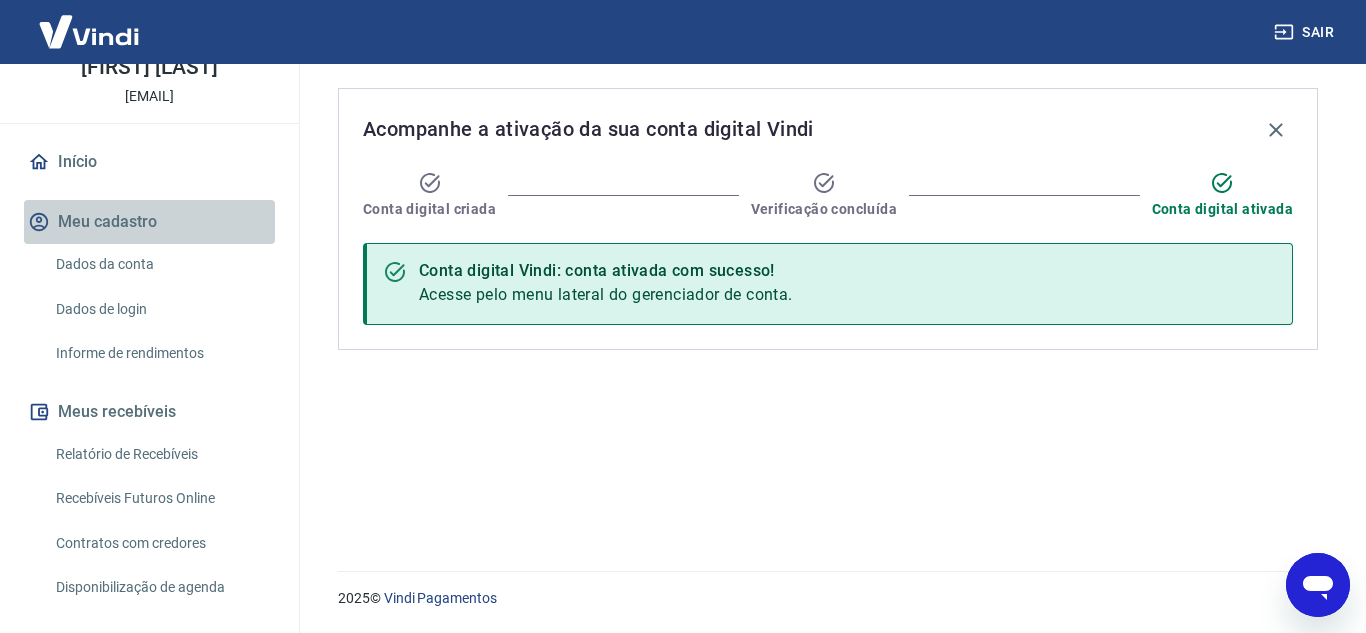 click on "Meu cadastro" at bounding box center [149, 222] 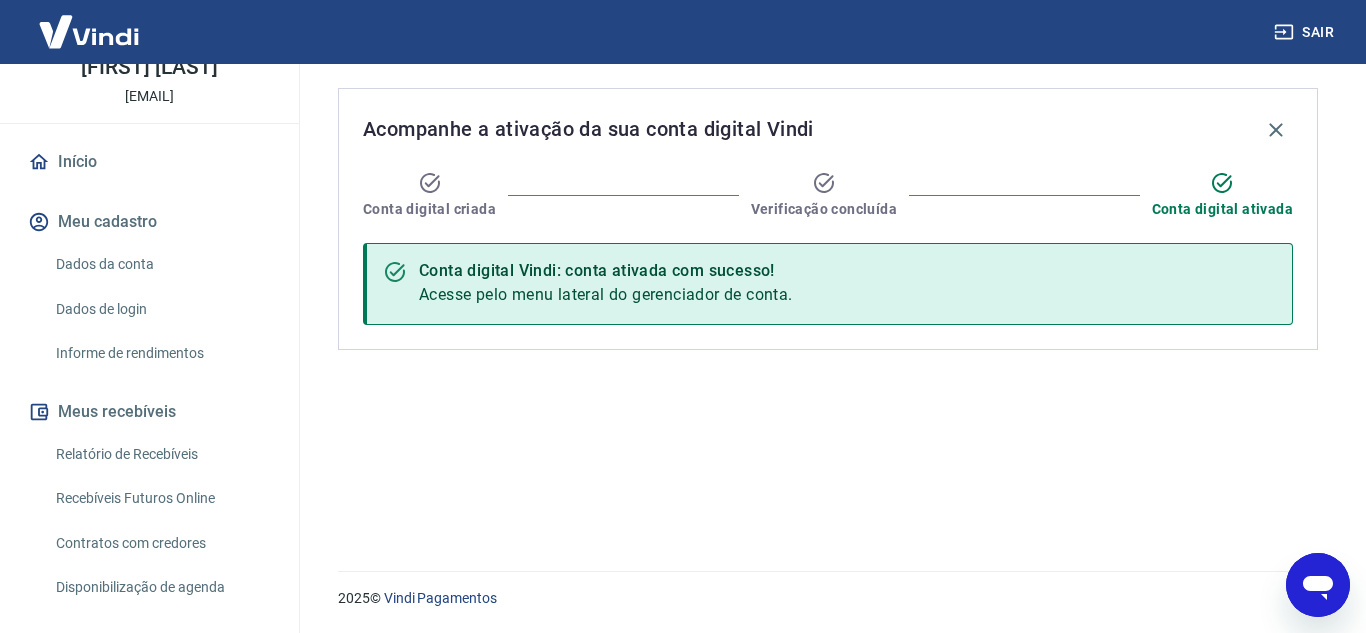 click on "Meu cadastro" at bounding box center [149, 222] 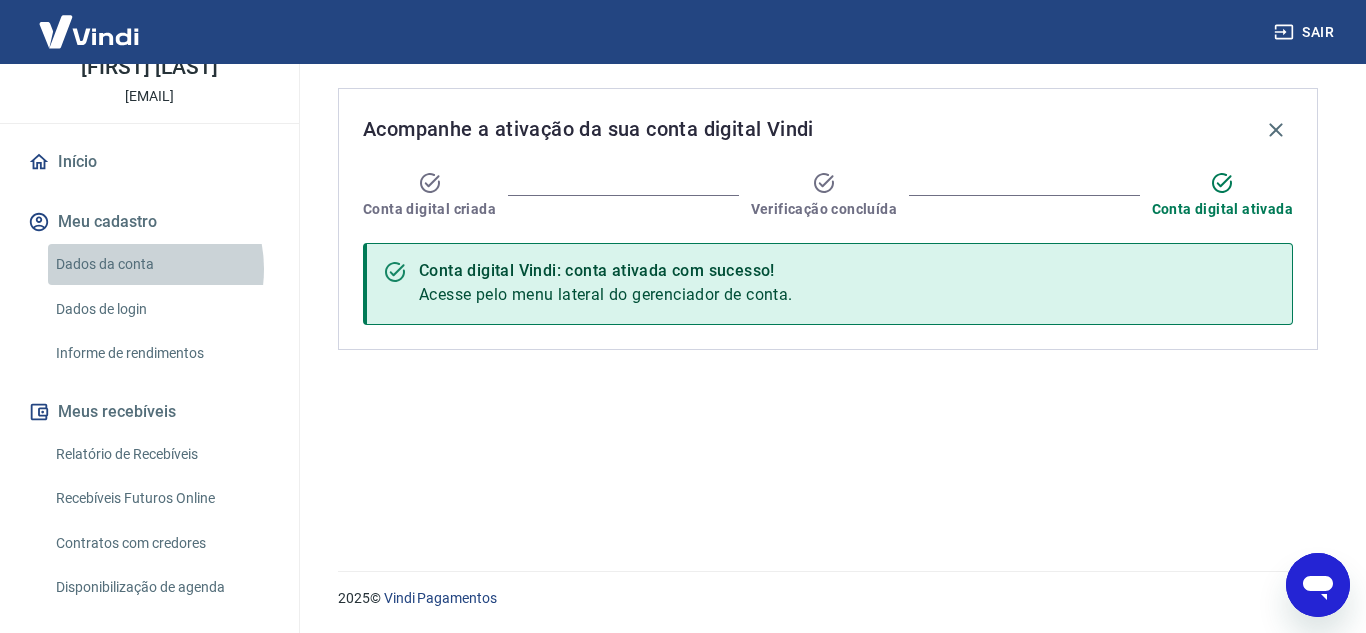 click on "Dados da conta" at bounding box center (161, 264) 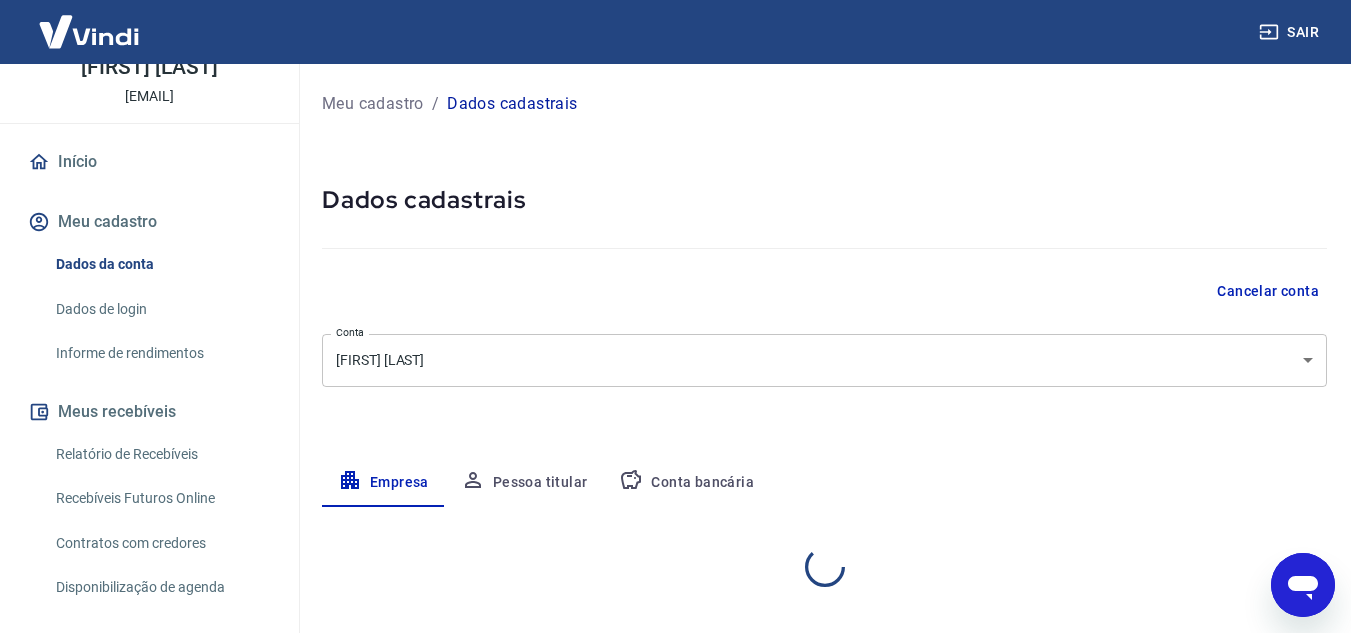 select on "SP" 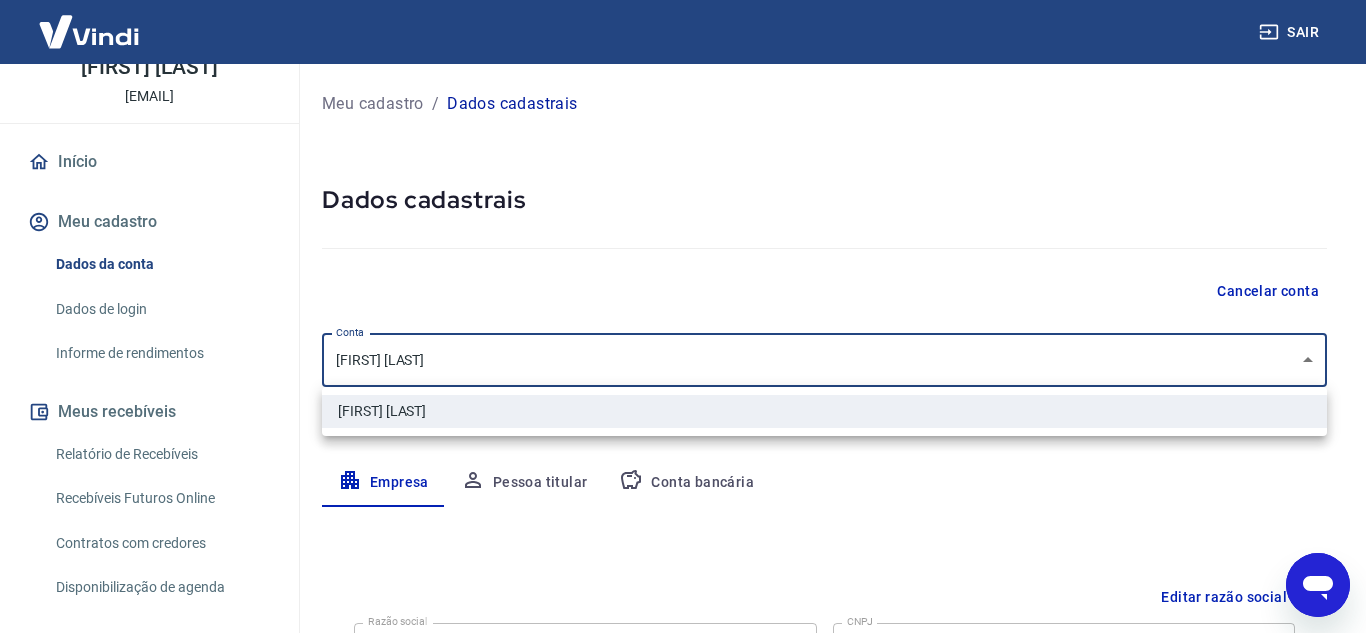 click on "Sair R [FIRST] [LAST] [EMAIL] Início Meu cadastro Dados da conta Dados de login Informe de rendimentos Meus recebíveis Relatório de Recebíveis Recebíveis Futuros Online Contratos com credores Disponibilização de agenda Conta Digital Saldo e Extrato Saque Conta digital Segurança Fale conosco Meu cadastro / Dados cadastrais Dados cadastrais Cancelar conta Conta [FIRST] [LAST] [object Object] Conta Empresa Pessoa titular Conta bancária Editar razão social Razão social [FIRST] [LAST] Razão social CNPJ [CNPJ] CNPJ Endereço da empresa Editar endereço CEP [POSTAL_CODE] CEP Rua RUA JULIO MARTINS Rua Número [NUMBER] Número Complemento Complemento Bairro JARDIM NOVA PRATA Bairro Cidade [CITY] Cidade Estado Acre Alagoas Amapá Amazonas Bahia Ceará Distrito Federal Espírito Santo Goiás Maranhão Mato Grosso Mato Grosso do Sul Minas Gerais Pará Paraíba Paraná Pernambuco Piauí Rio de Janeiro Rio Grande do Norte Rio Grande do Sul Rondônia Roraima Santa Catarina São Paulo Sergipe Tocantins Estado" at bounding box center [683, 316] 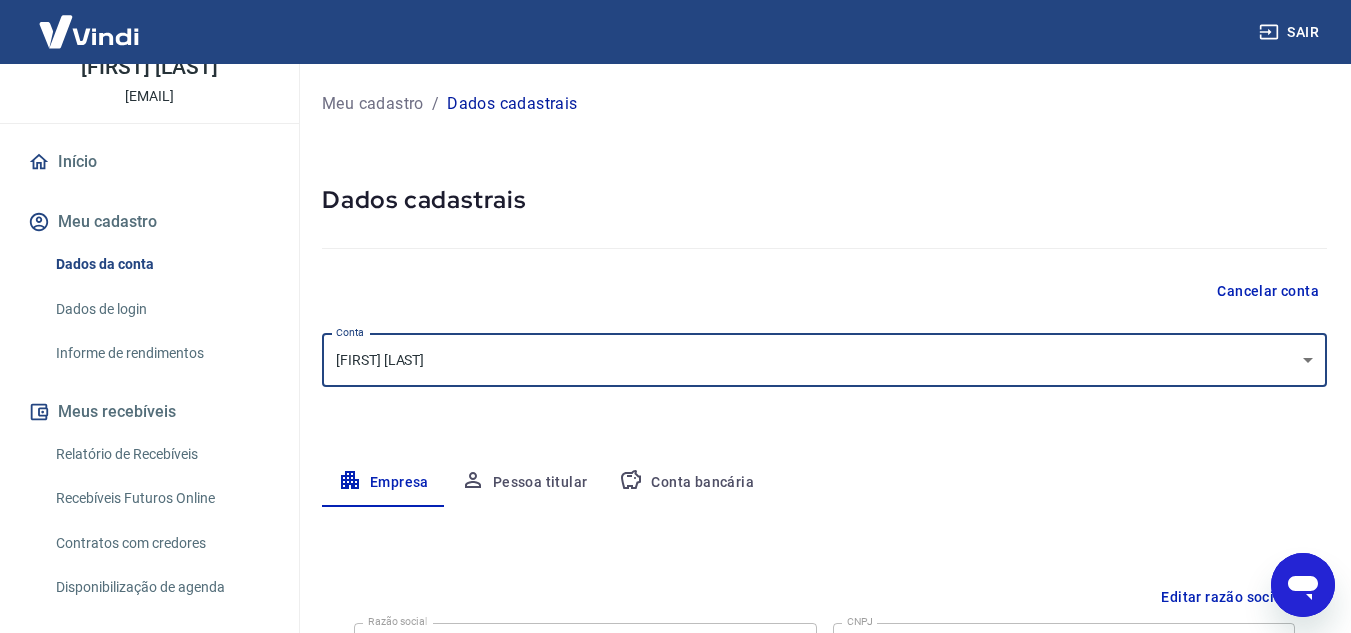 click on "Cancelar conta" at bounding box center (1268, 291) 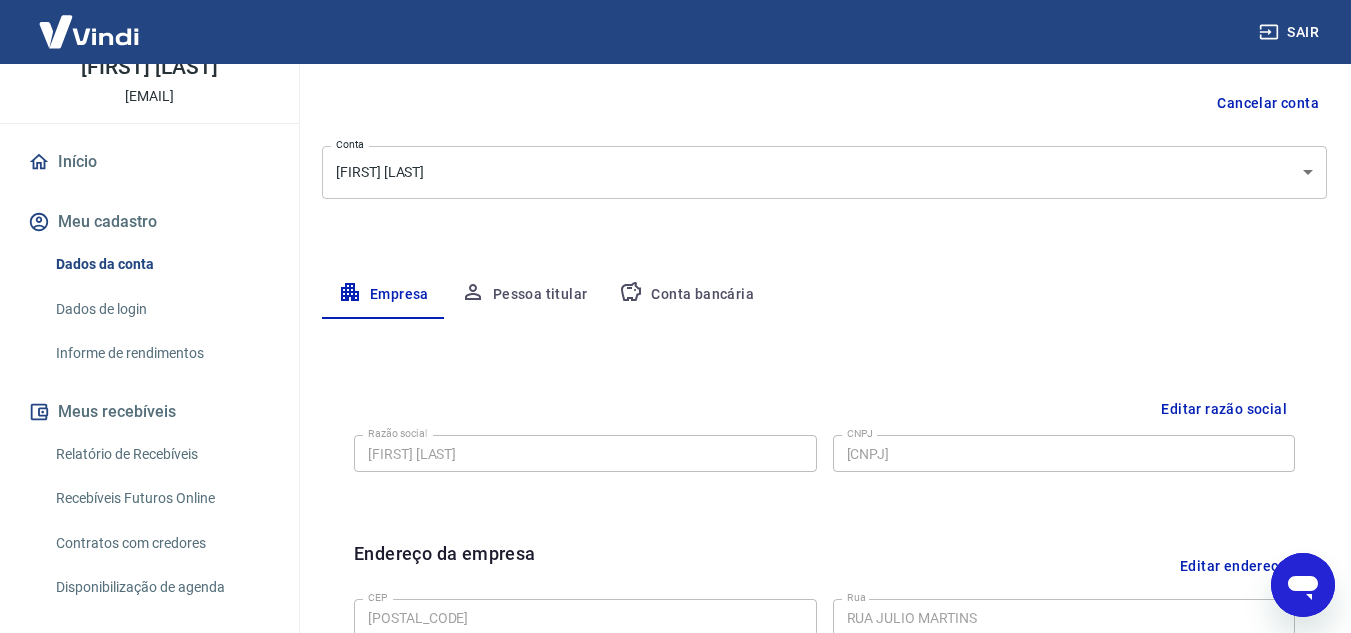 scroll, scrollTop: 400, scrollLeft: 0, axis: vertical 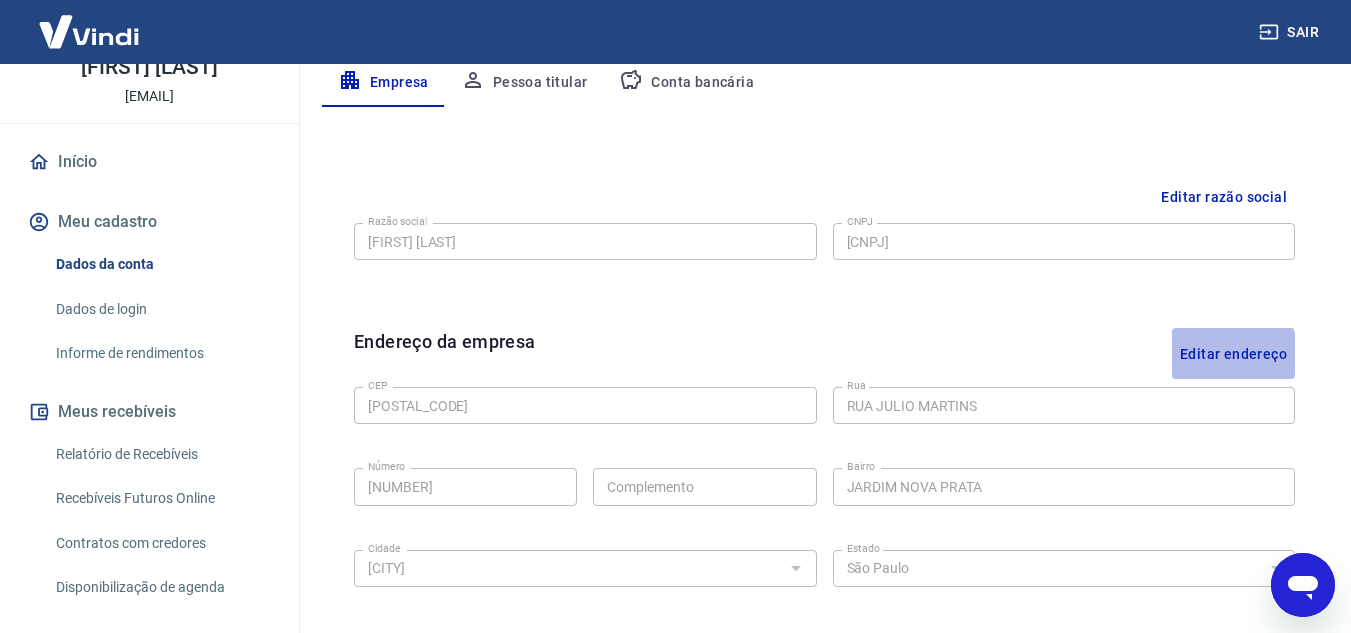 click on "Editar endereço" at bounding box center (1233, 353) 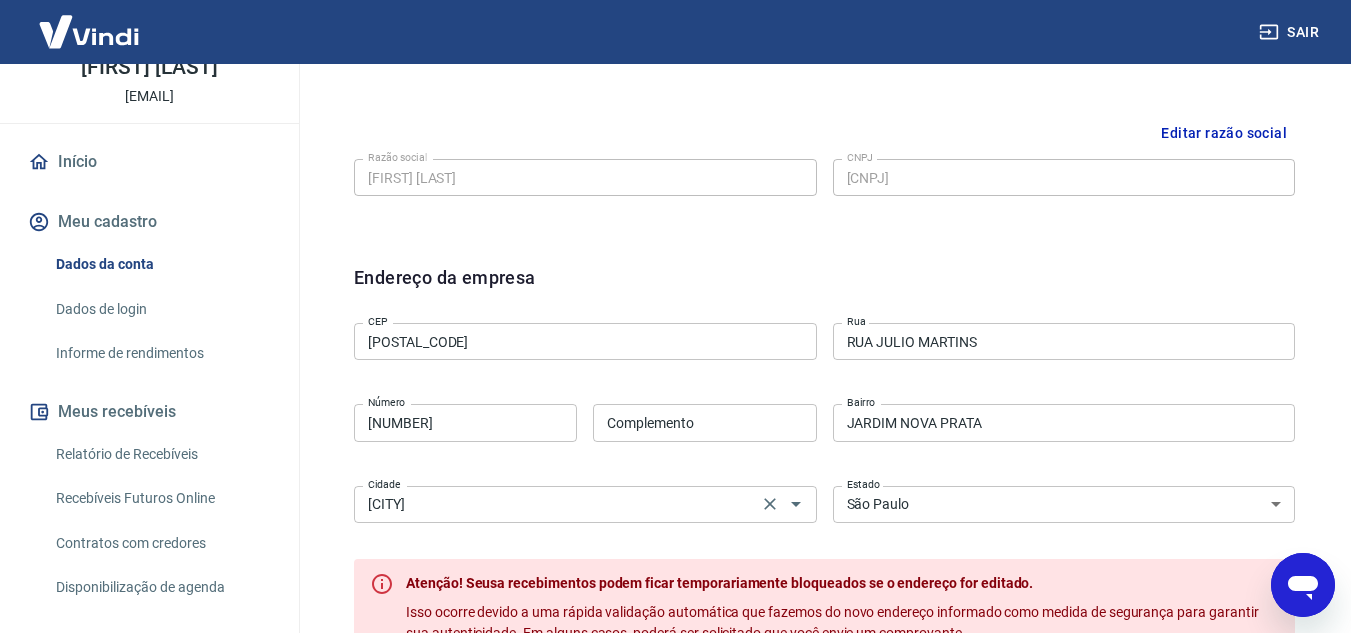 scroll, scrollTop: 600, scrollLeft: 0, axis: vertical 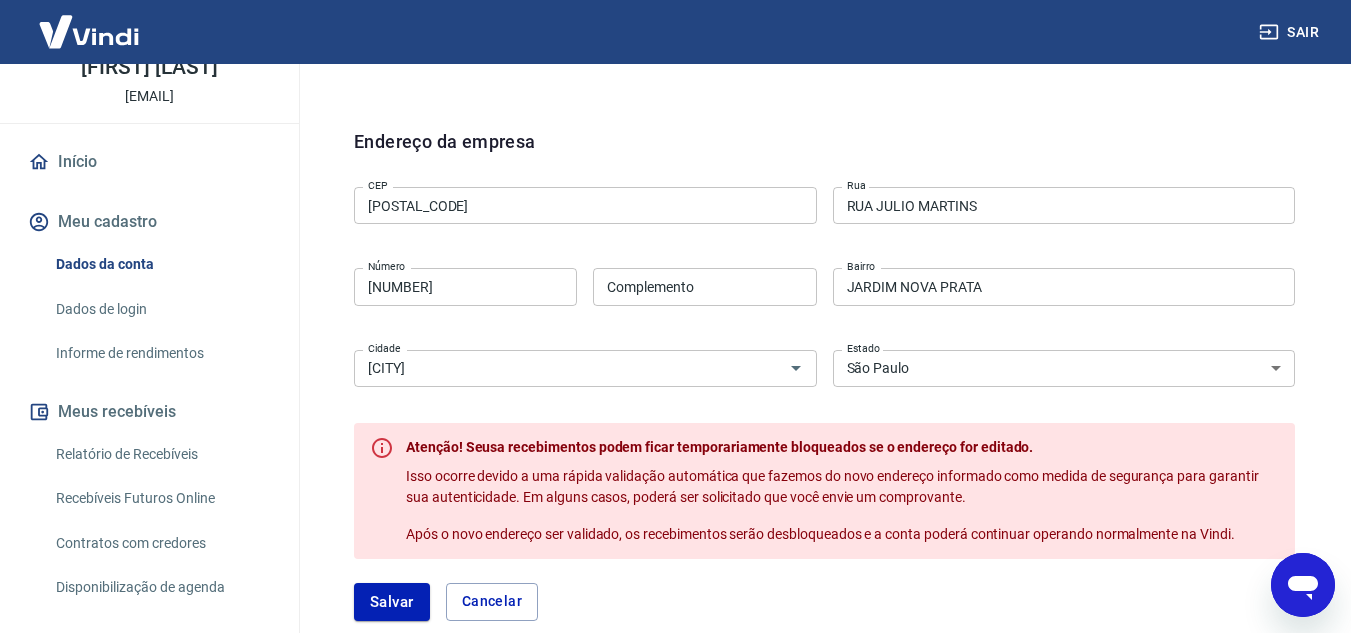 drag, startPoint x: 471, startPoint y: 203, endPoint x: 456, endPoint y: 204, distance: 15.033297 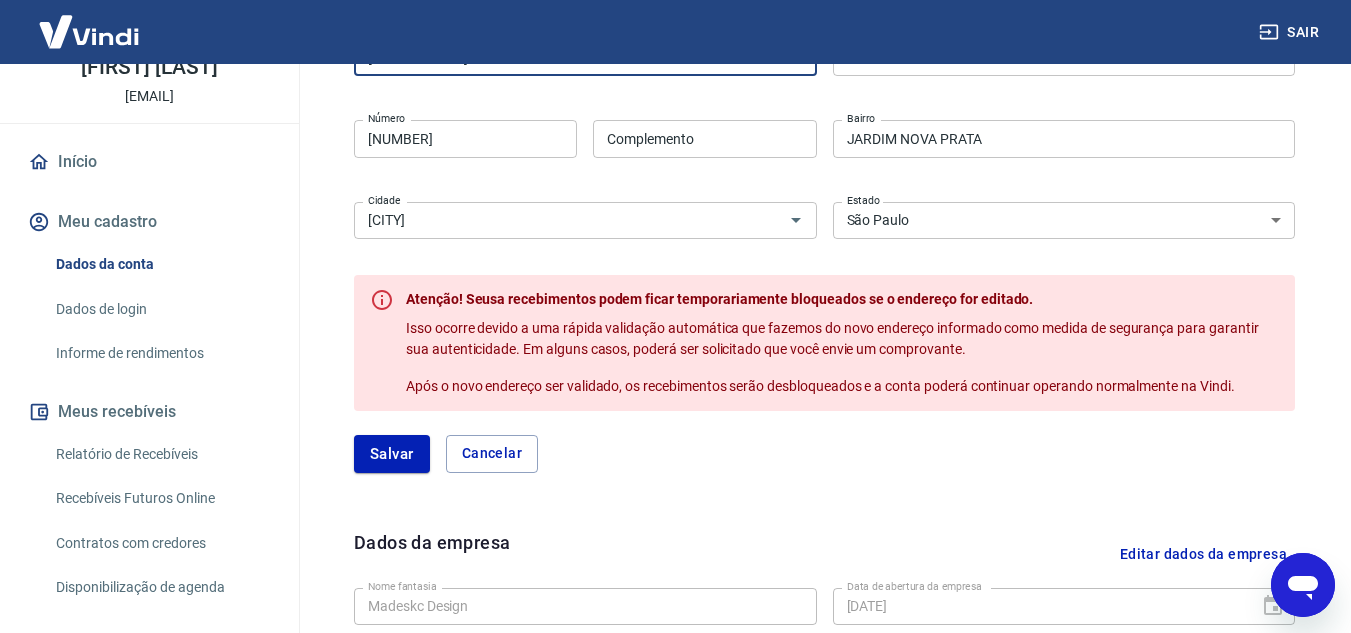 scroll, scrollTop: 700, scrollLeft: 0, axis: vertical 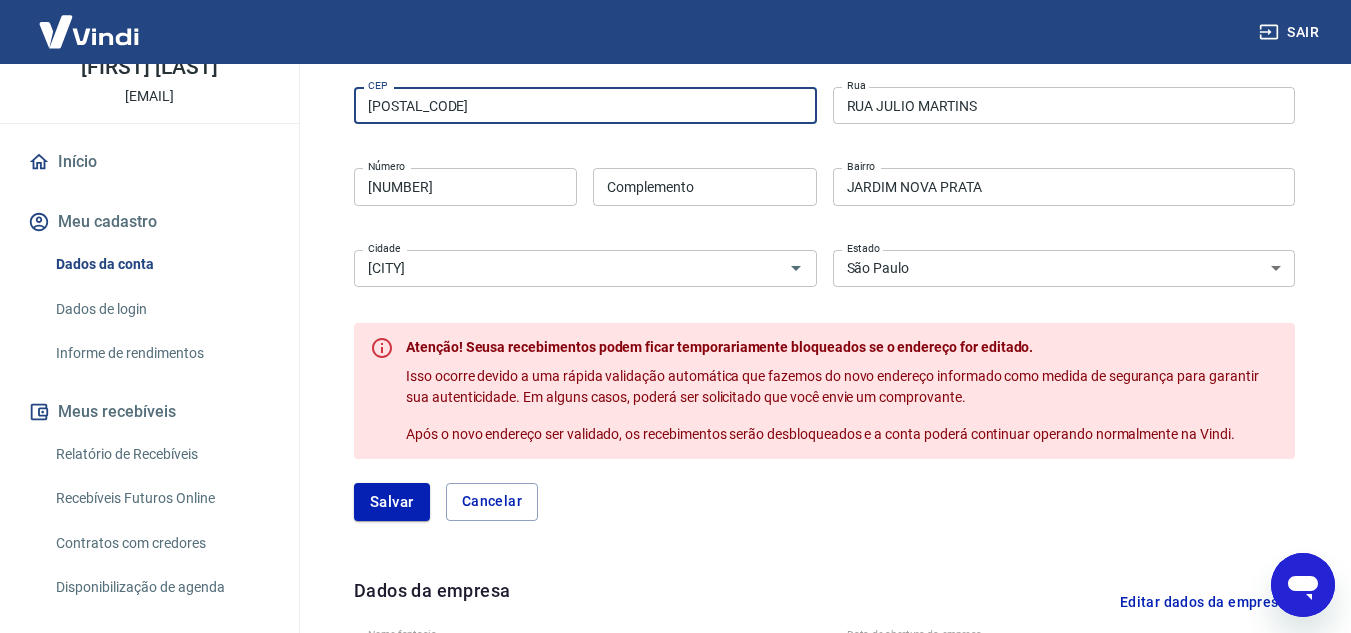 type on "[POSTAL_CODE]" 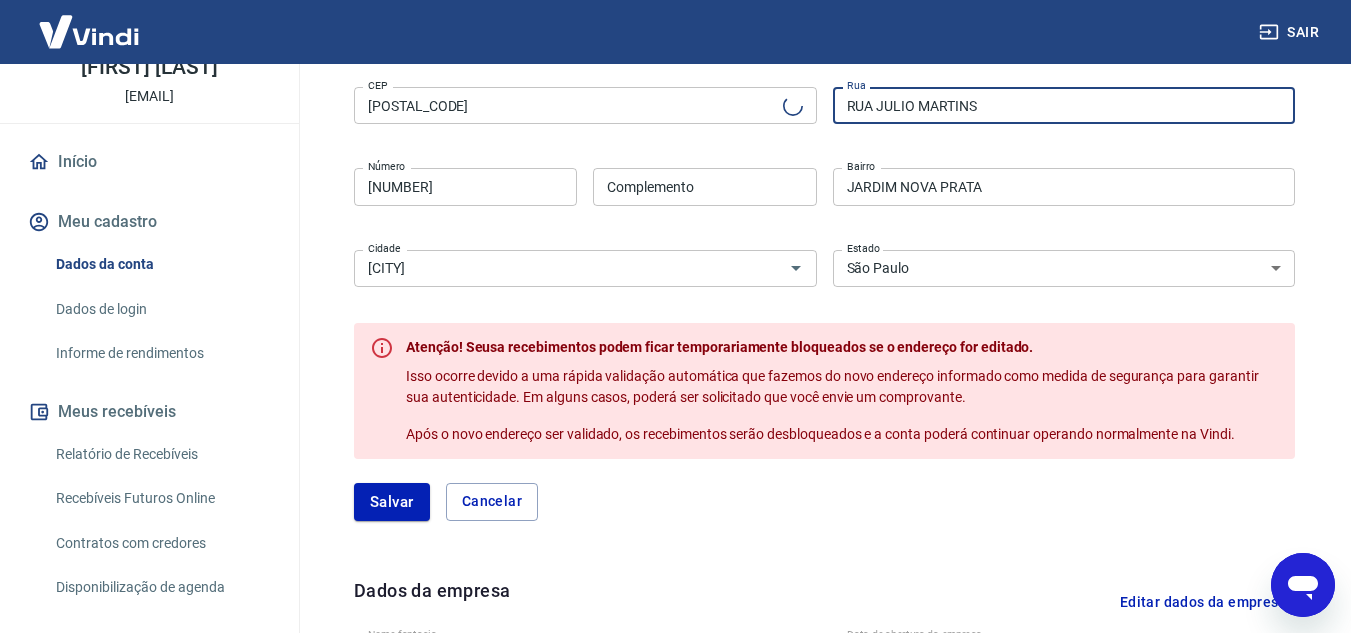 scroll, scrollTop: 500, scrollLeft: 0, axis: vertical 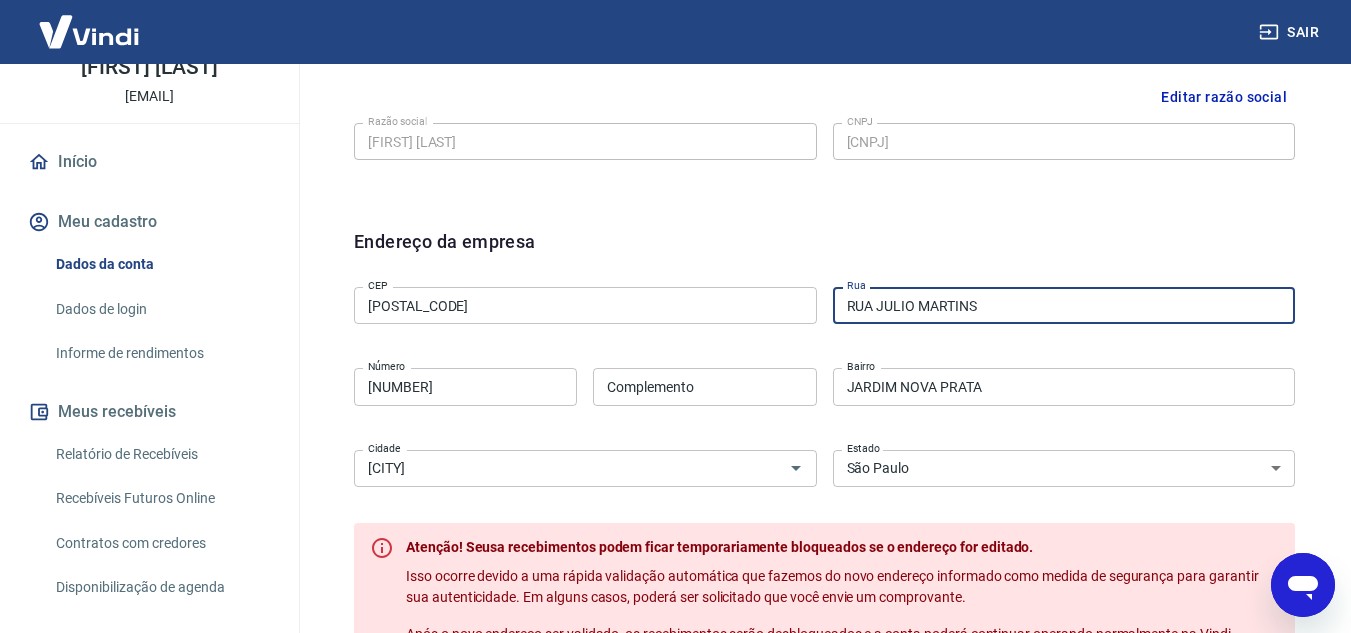 drag, startPoint x: 848, startPoint y: 302, endPoint x: 1261, endPoint y: 291, distance: 413.14645 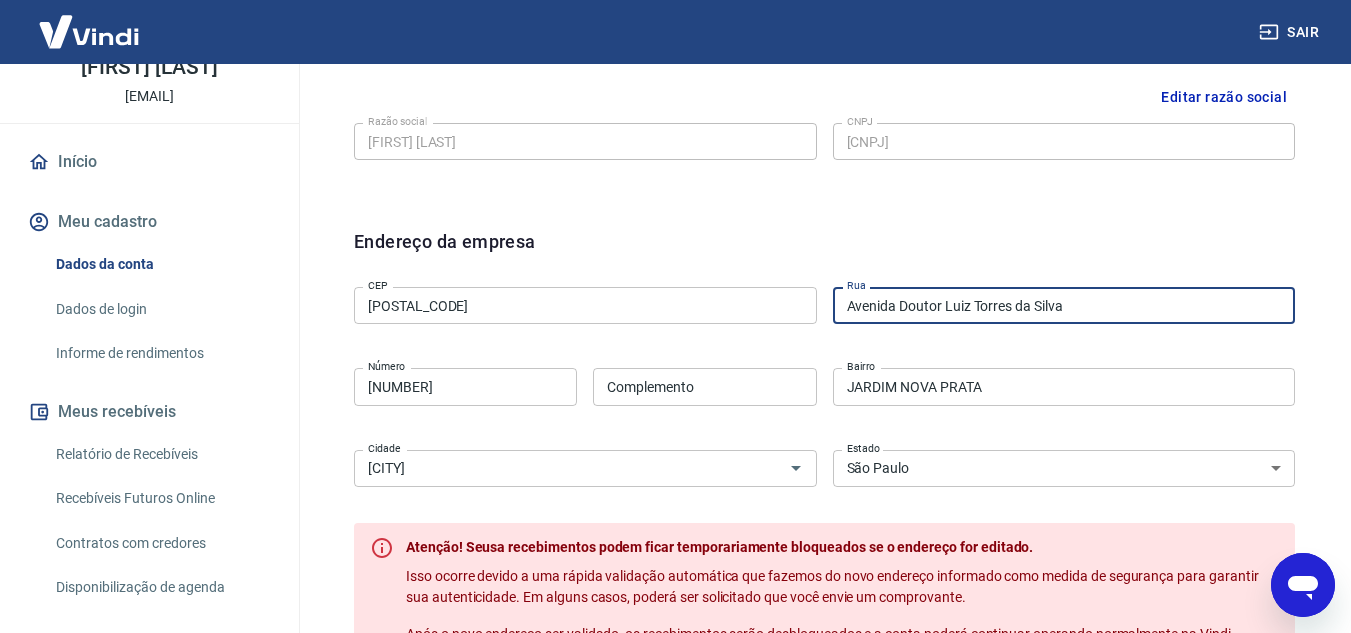 drag, startPoint x: 887, startPoint y: 300, endPoint x: 804, endPoint y: 300, distance: 83 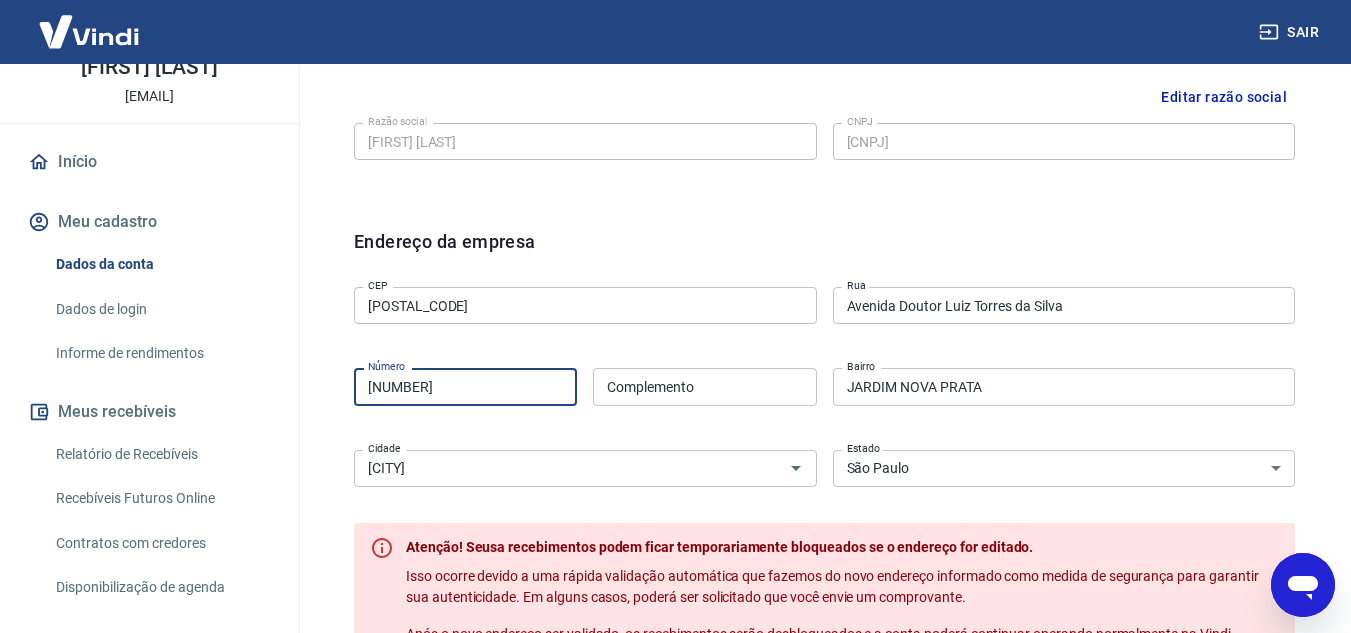 drag, startPoint x: 401, startPoint y: 380, endPoint x: 326, endPoint y: 374, distance: 75.23962 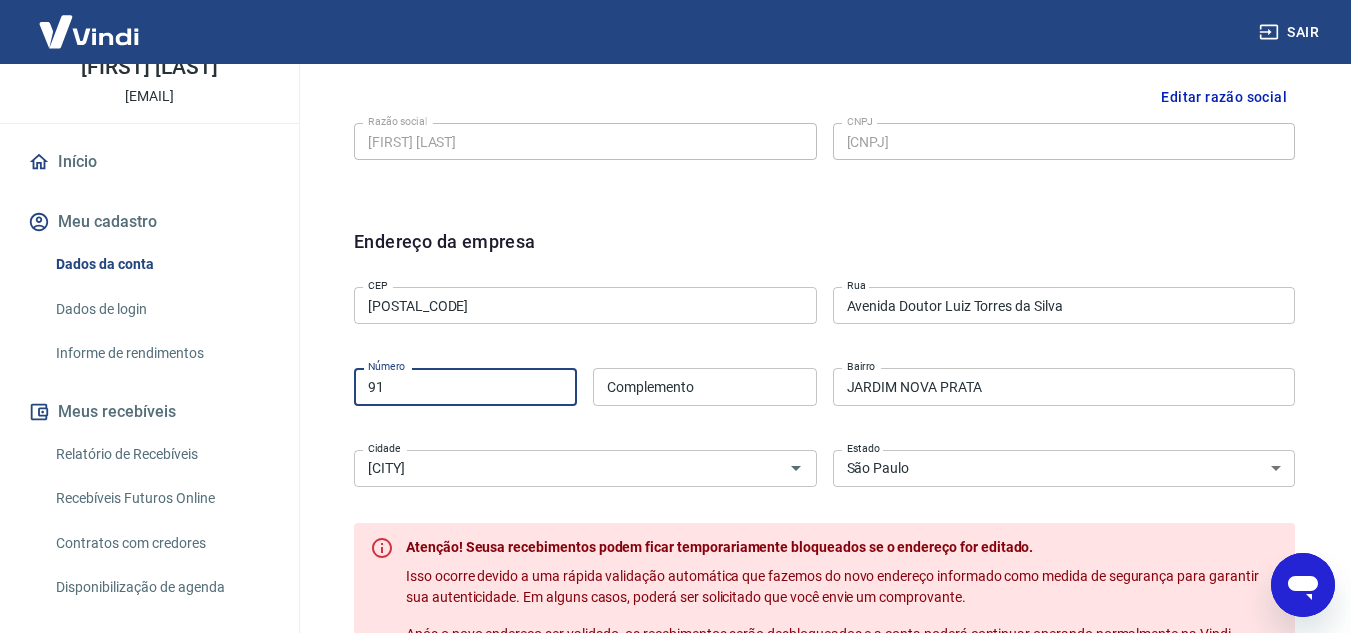type on "91" 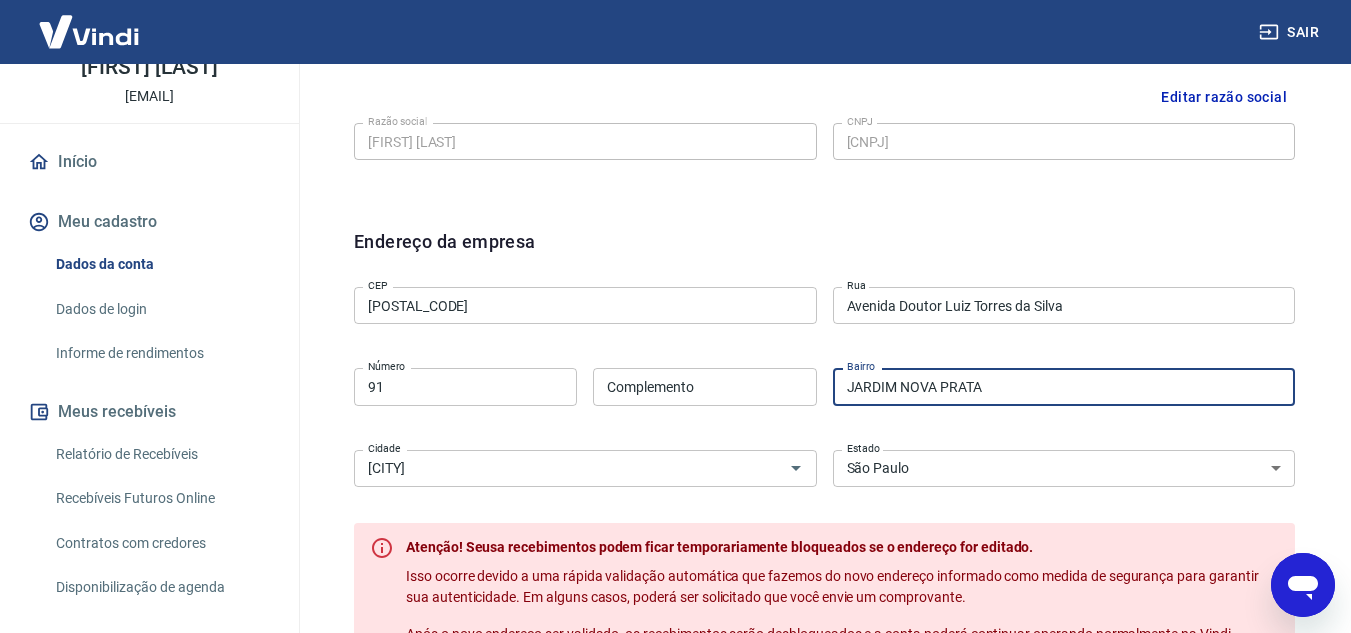 click on "JARDIM NOVA PRATA" at bounding box center [1064, 386] 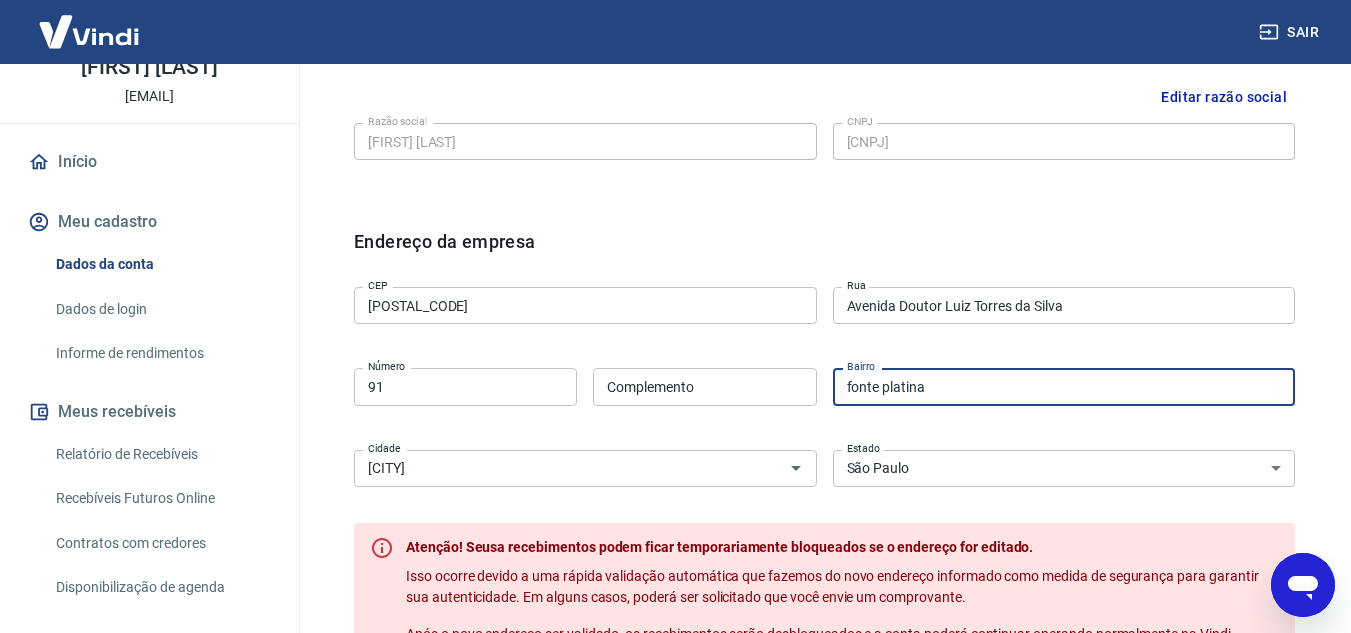 type on "fonte platina" 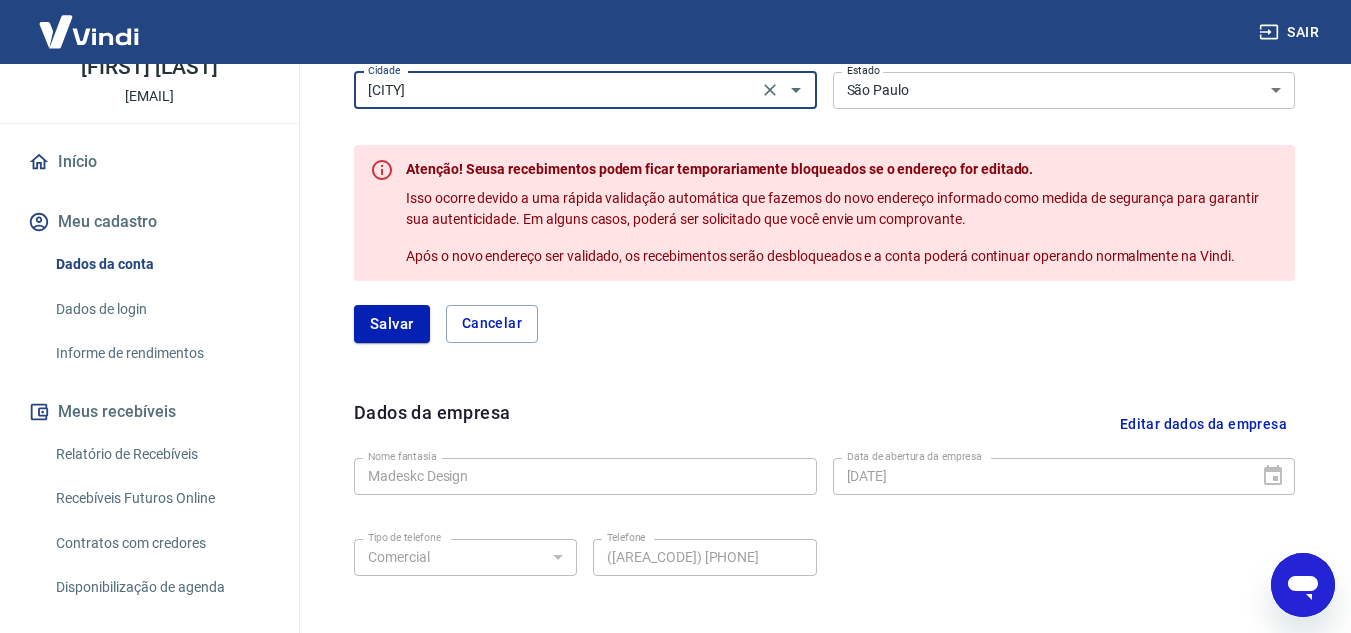 scroll, scrollTop: 900, scrollLeft: 0, axis: vertical 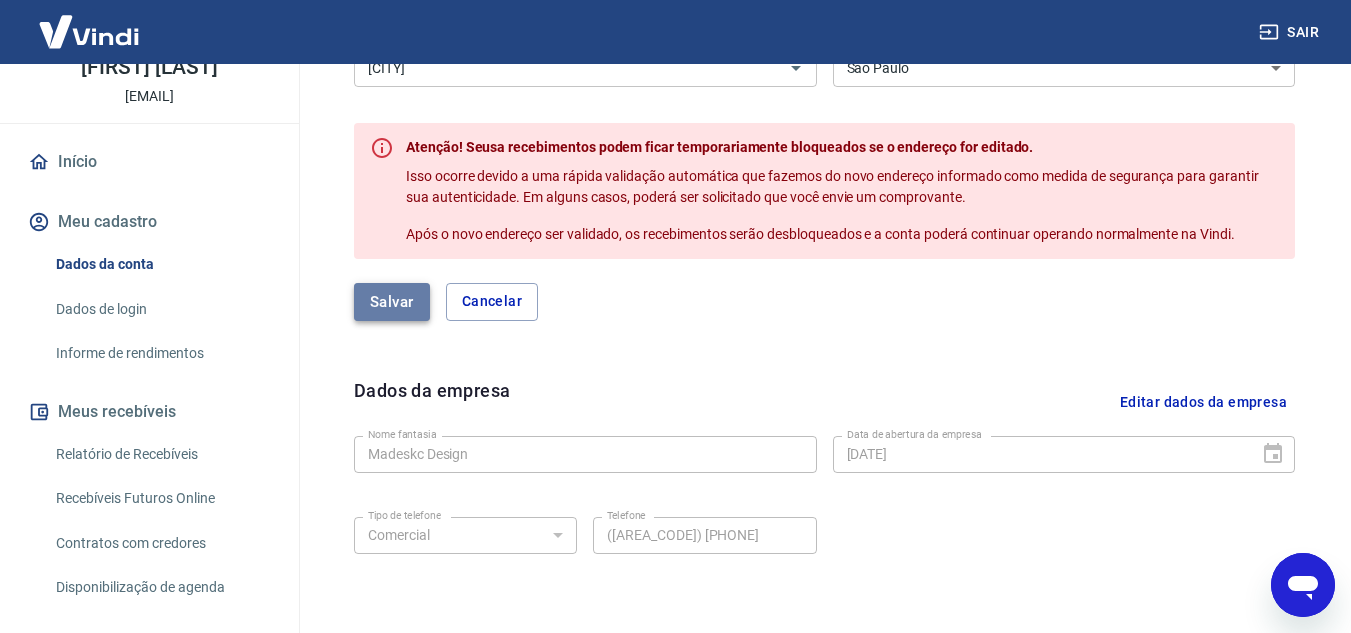 click on "Salvar" at bounding box center [392, 302] 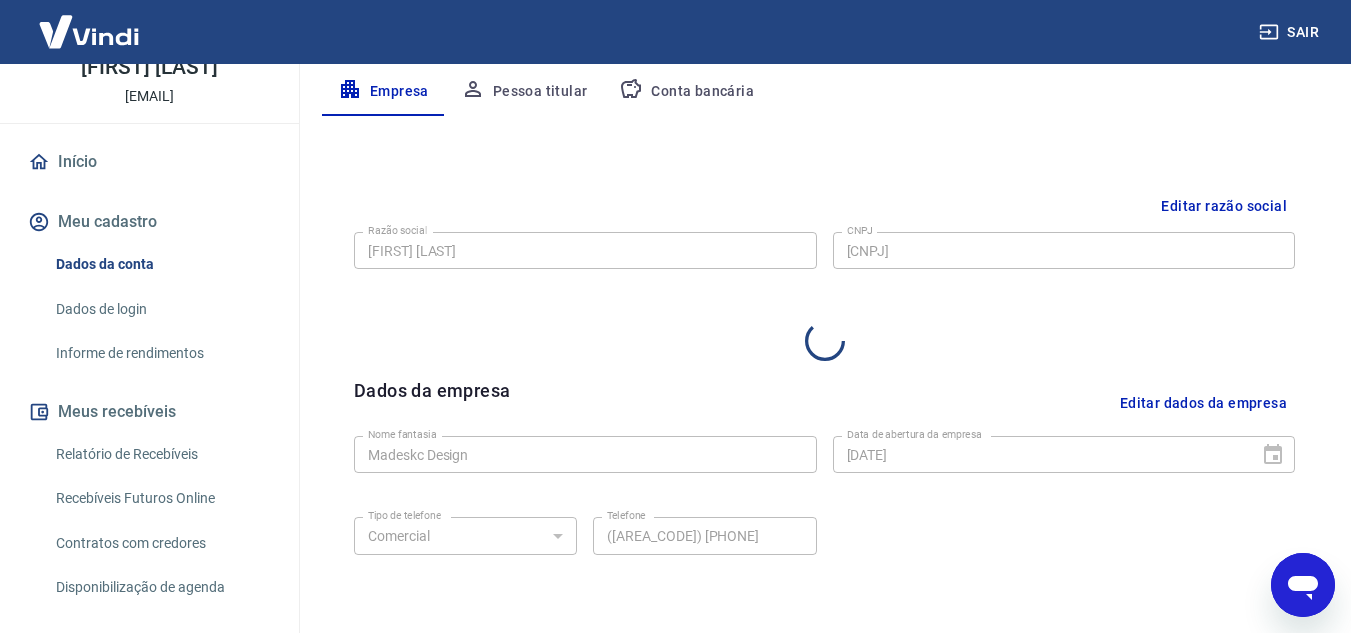 select on "SP" 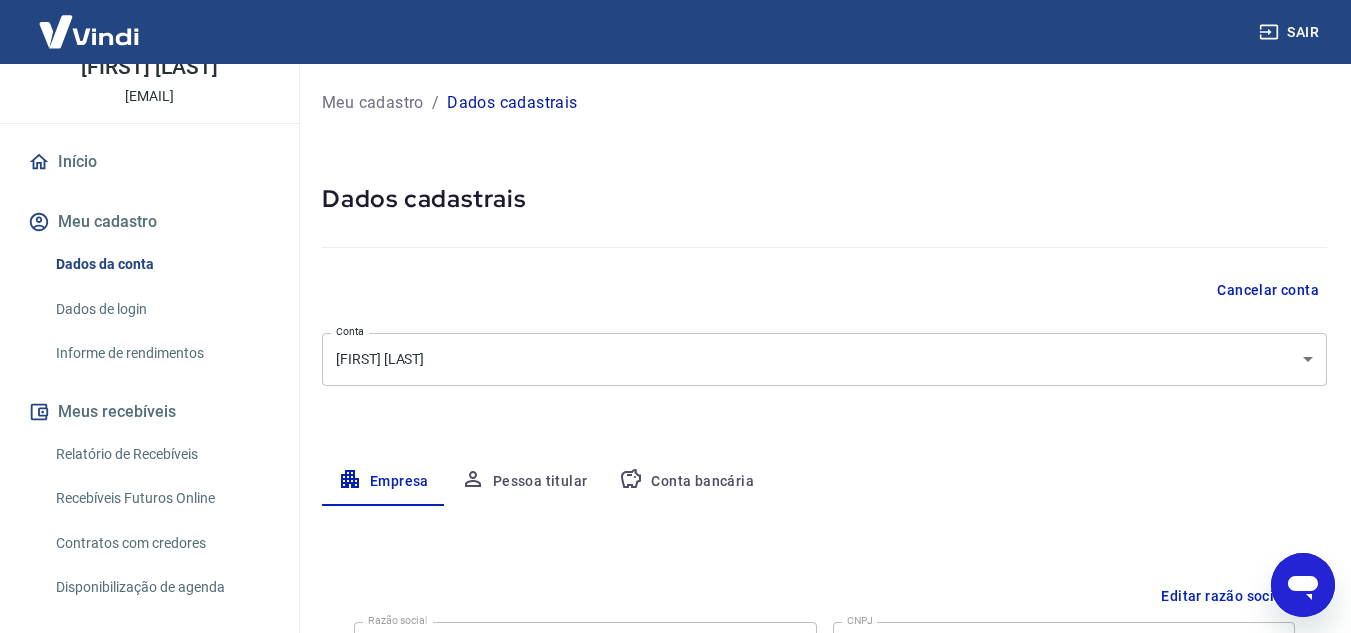 scroll, scrollTop: 0, scrollLeft: 0, axis: both 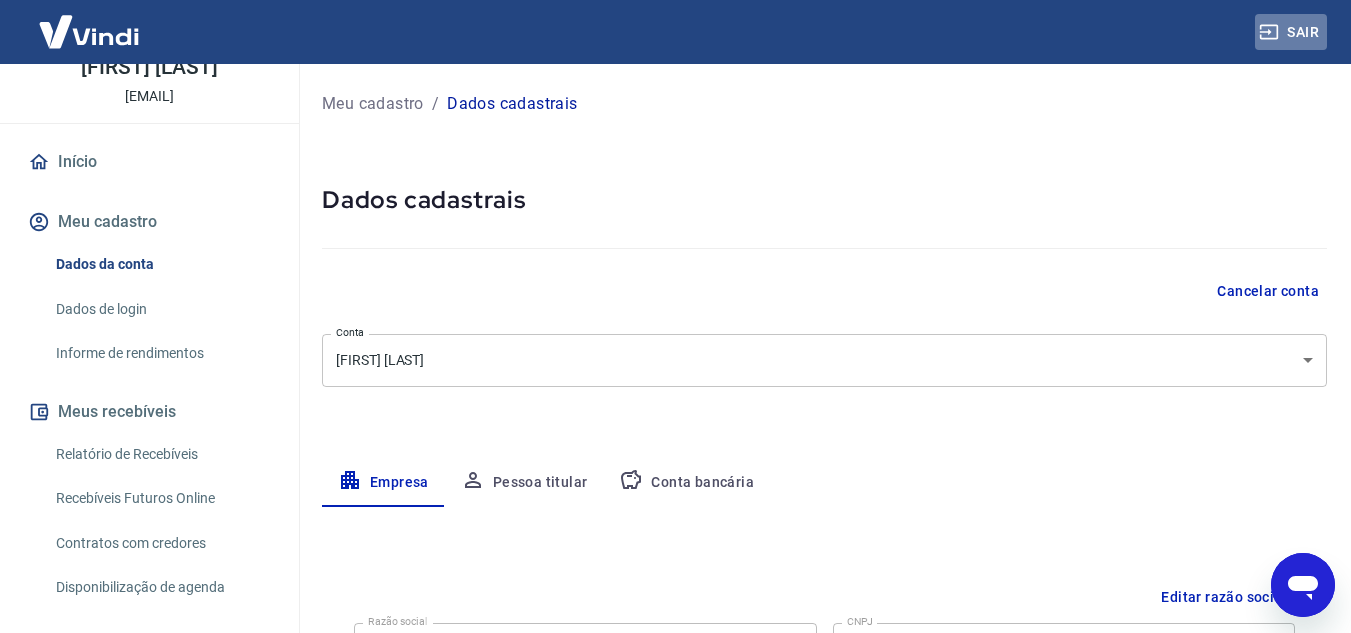 click on "Sair" at bounding box center (1291, 32) 